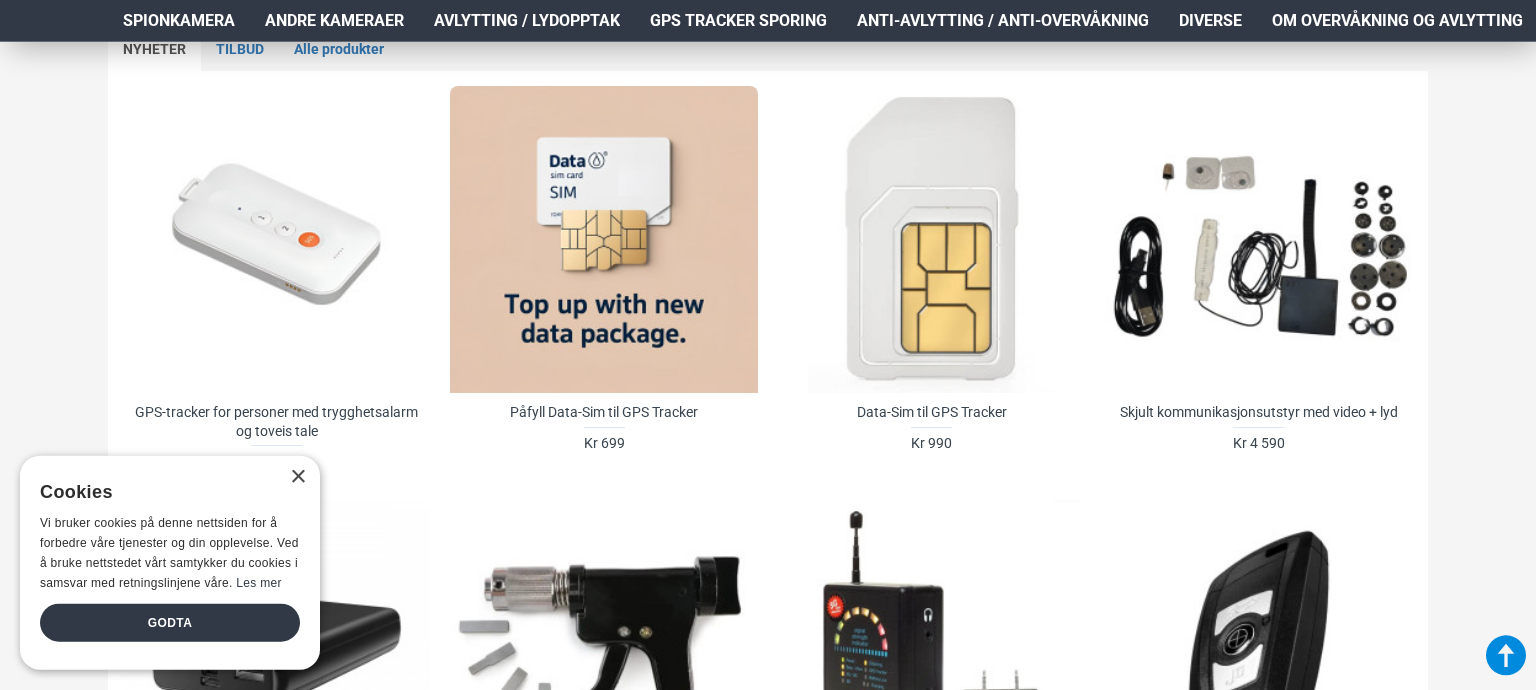 scroll, scrollTop: 932, scrollLeft: 0, axis: vertical 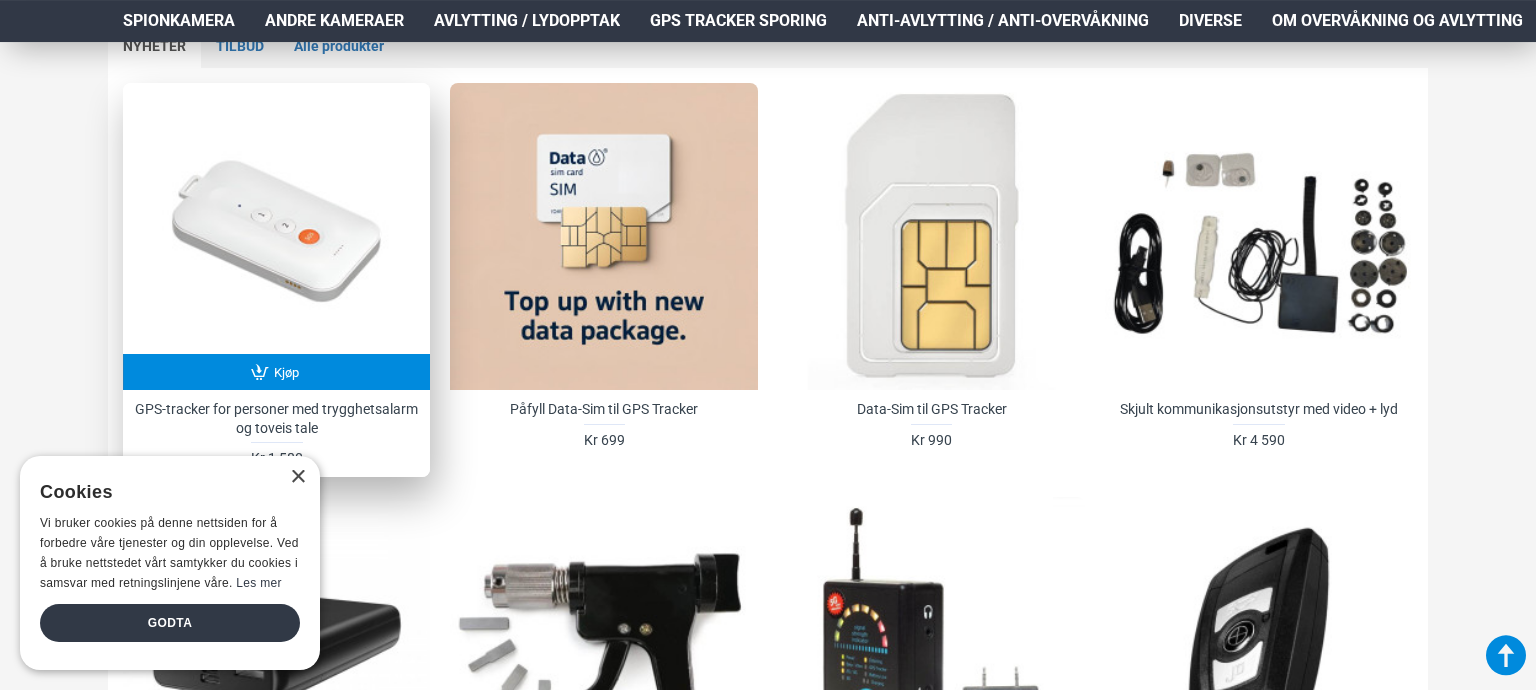 click on "Kjøp" at bounding box center (286, 372) 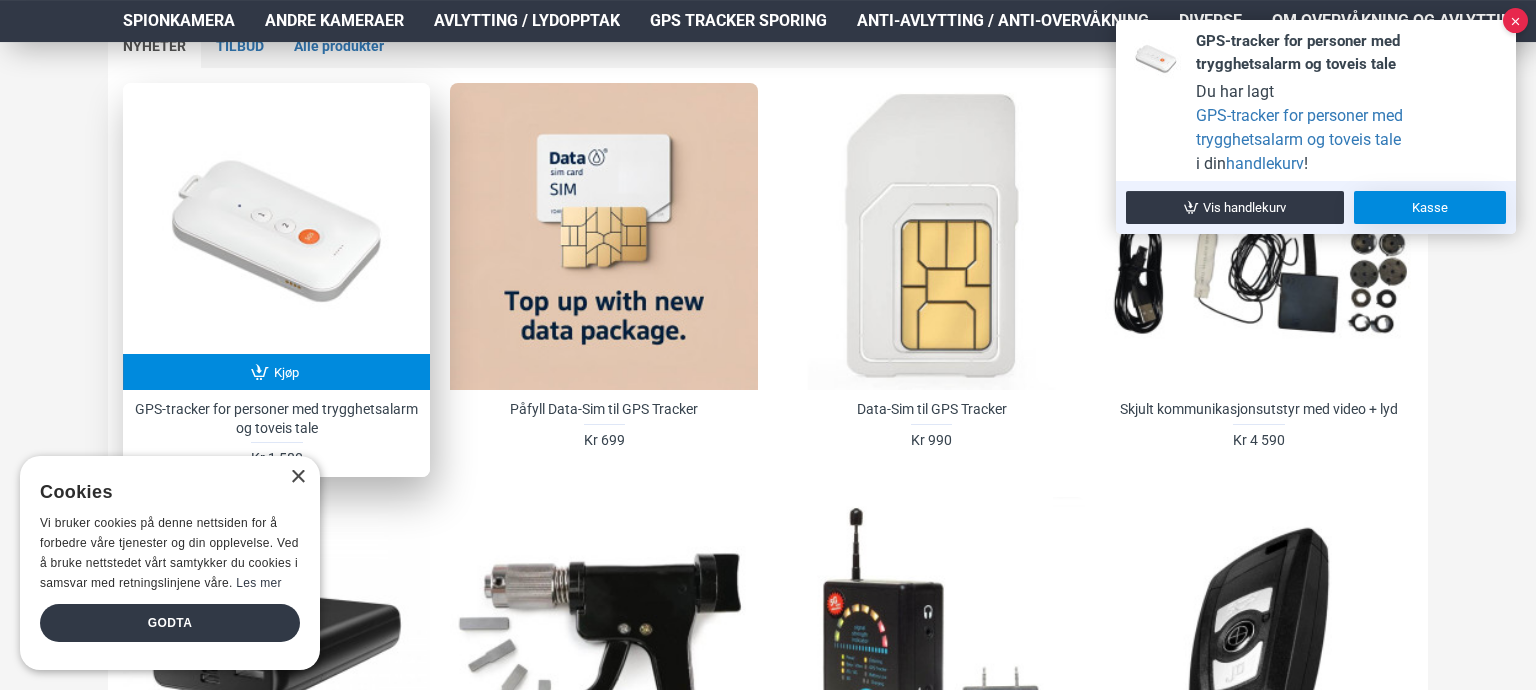 click on "Kasse" at bounding box center [1430, 207] 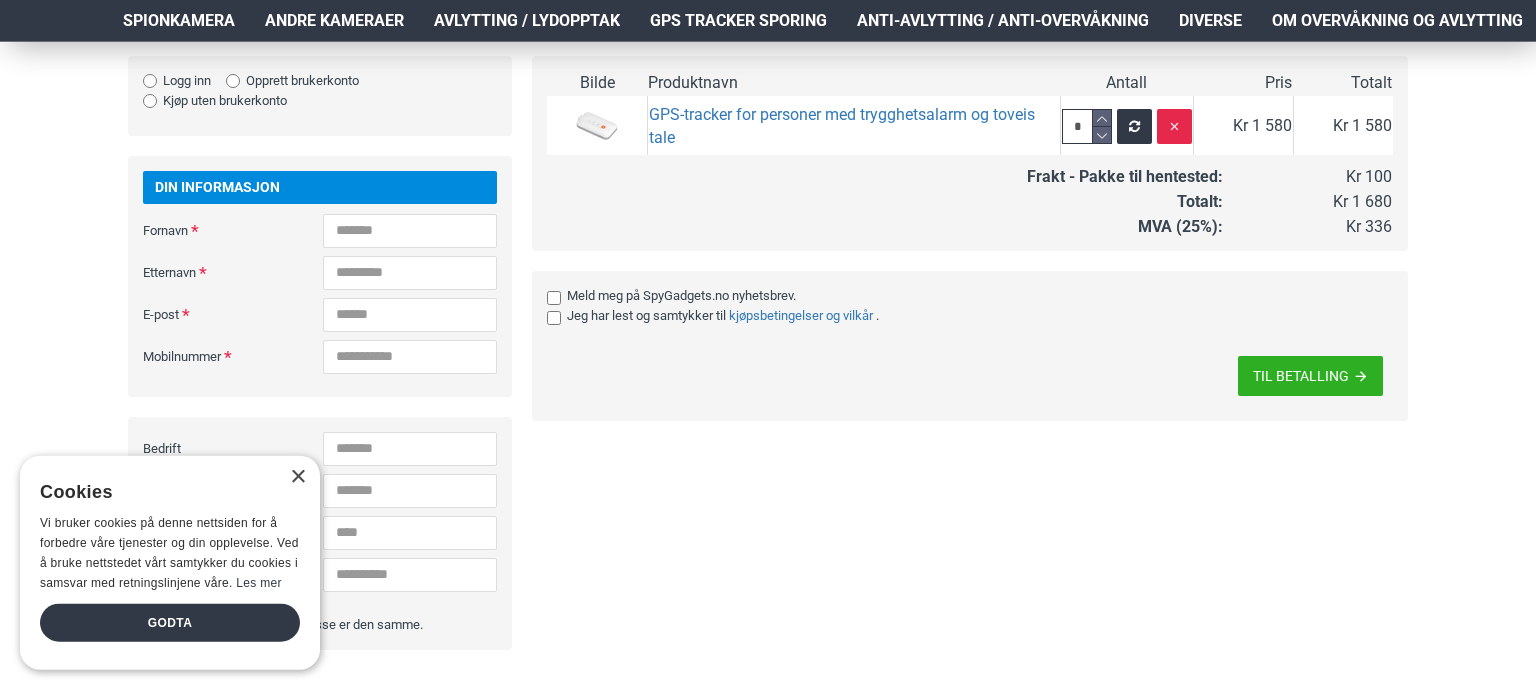 scroll, scrollTop: 426, scrollLeft: 0, axis: vertical 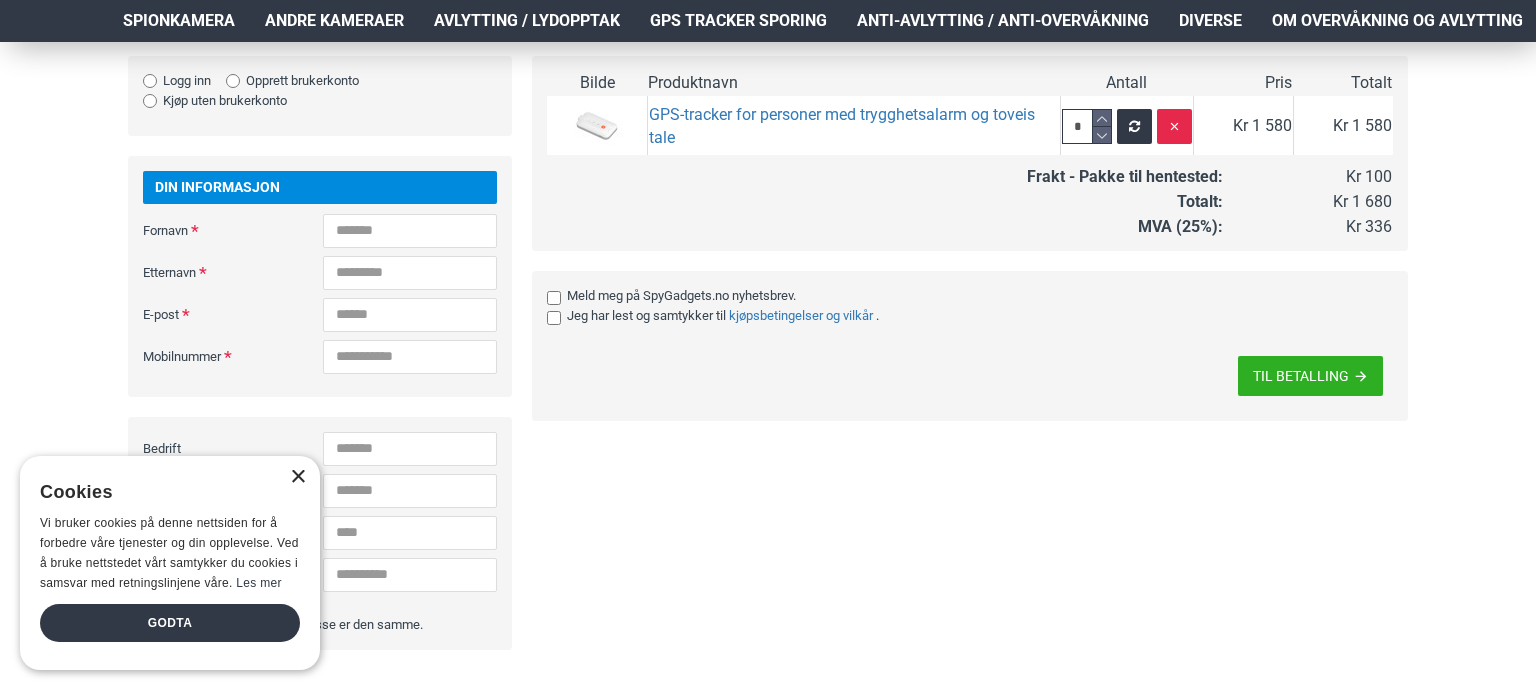 drag, startPoint x: 315, startPoint y: 481, endPoint x: 297, endPoint y: 471, distance: 20.59126 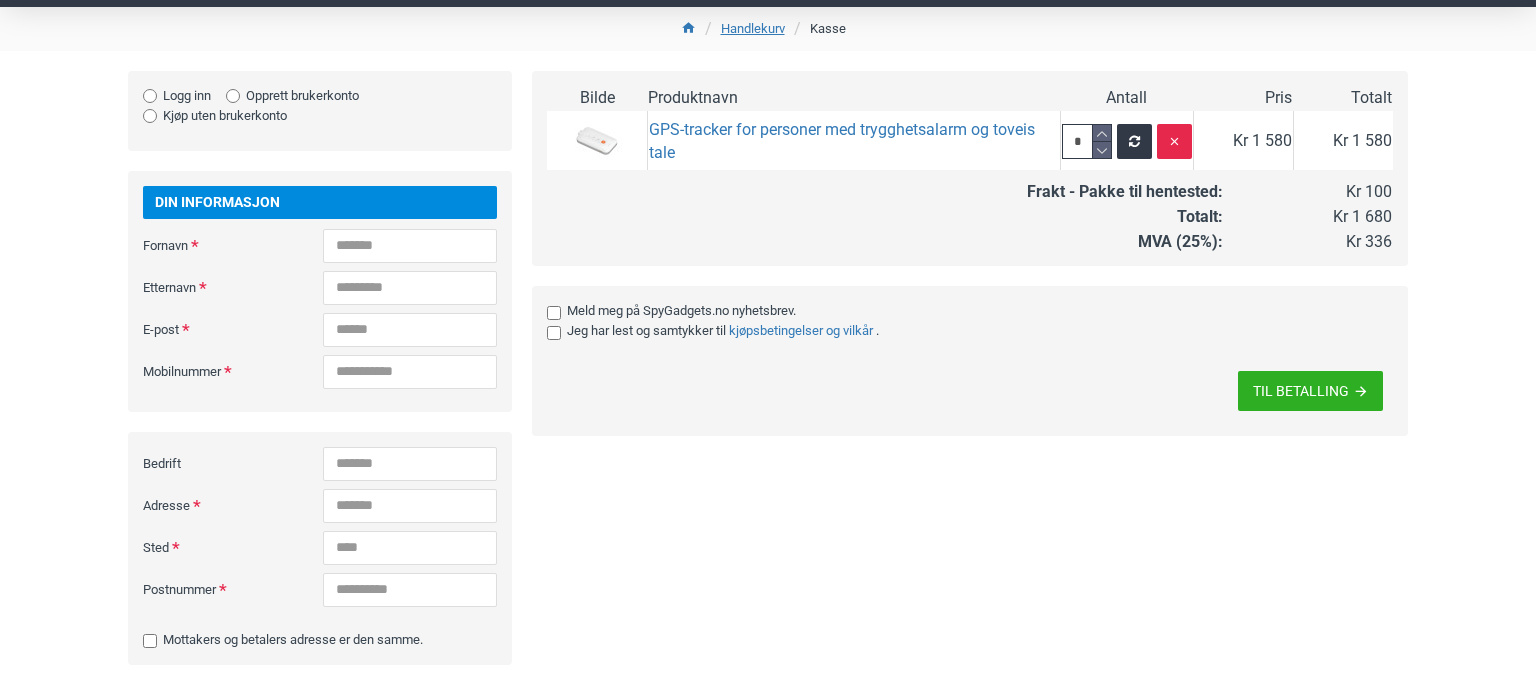 scroll, scrollTop: 0, scrollLeft: 0, axis: both 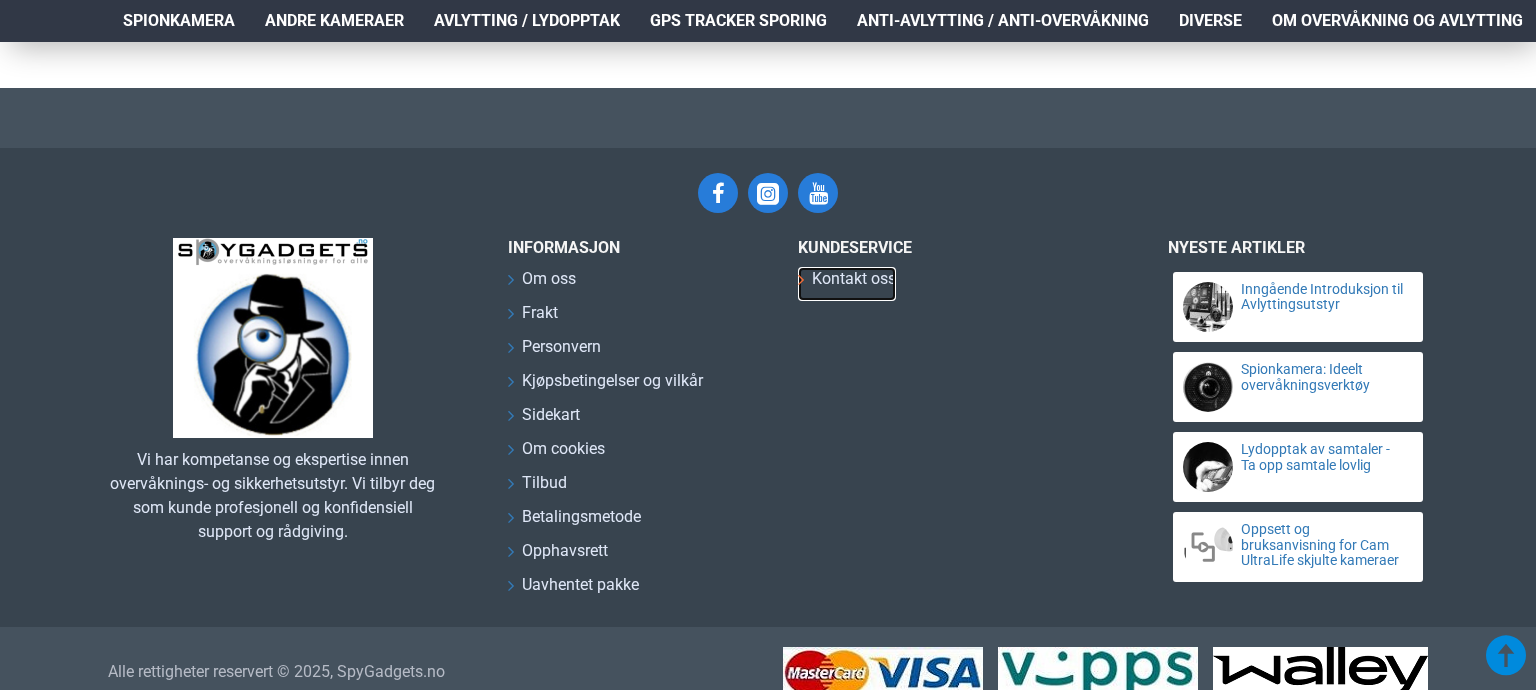 click on "Kontakt oss" at bounding box center (854, 279) 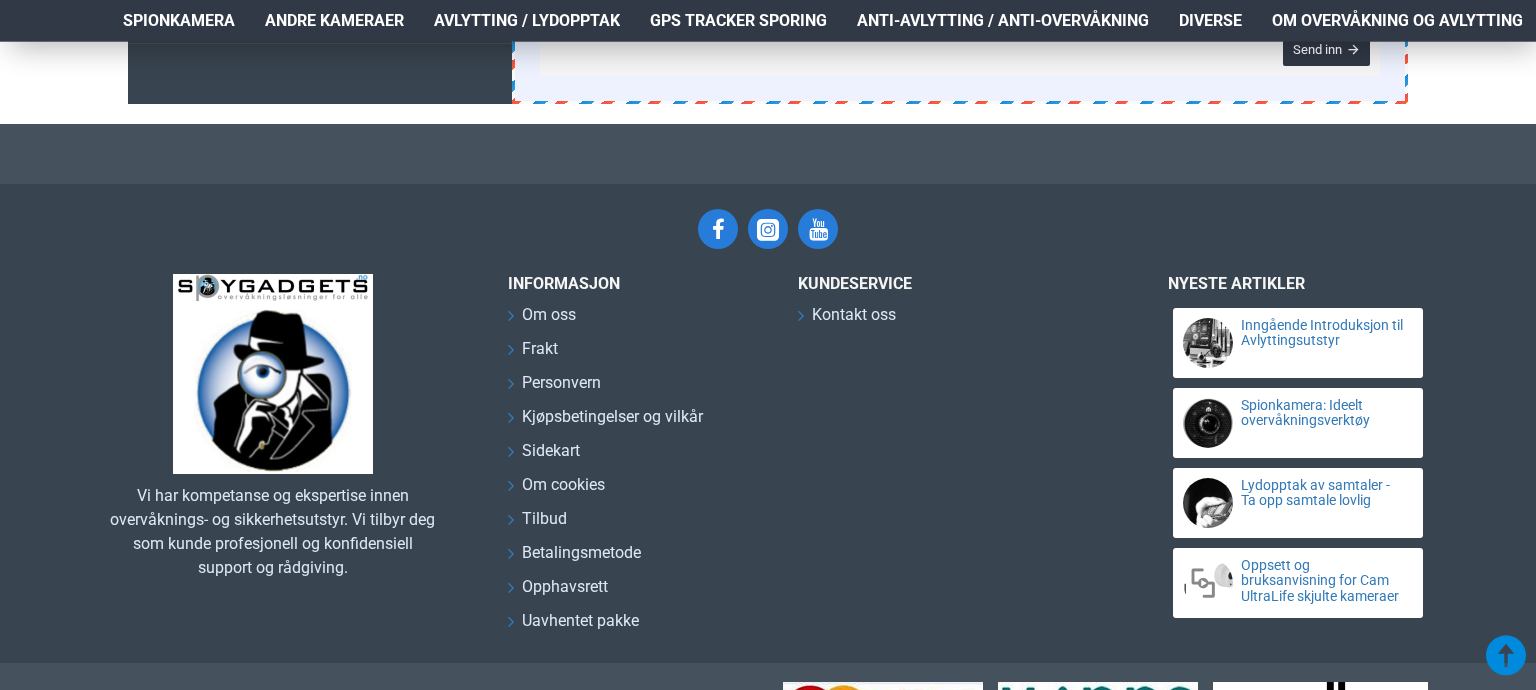 scroll, scrollTop: 860, scrollLeft: 0, axis: vertical 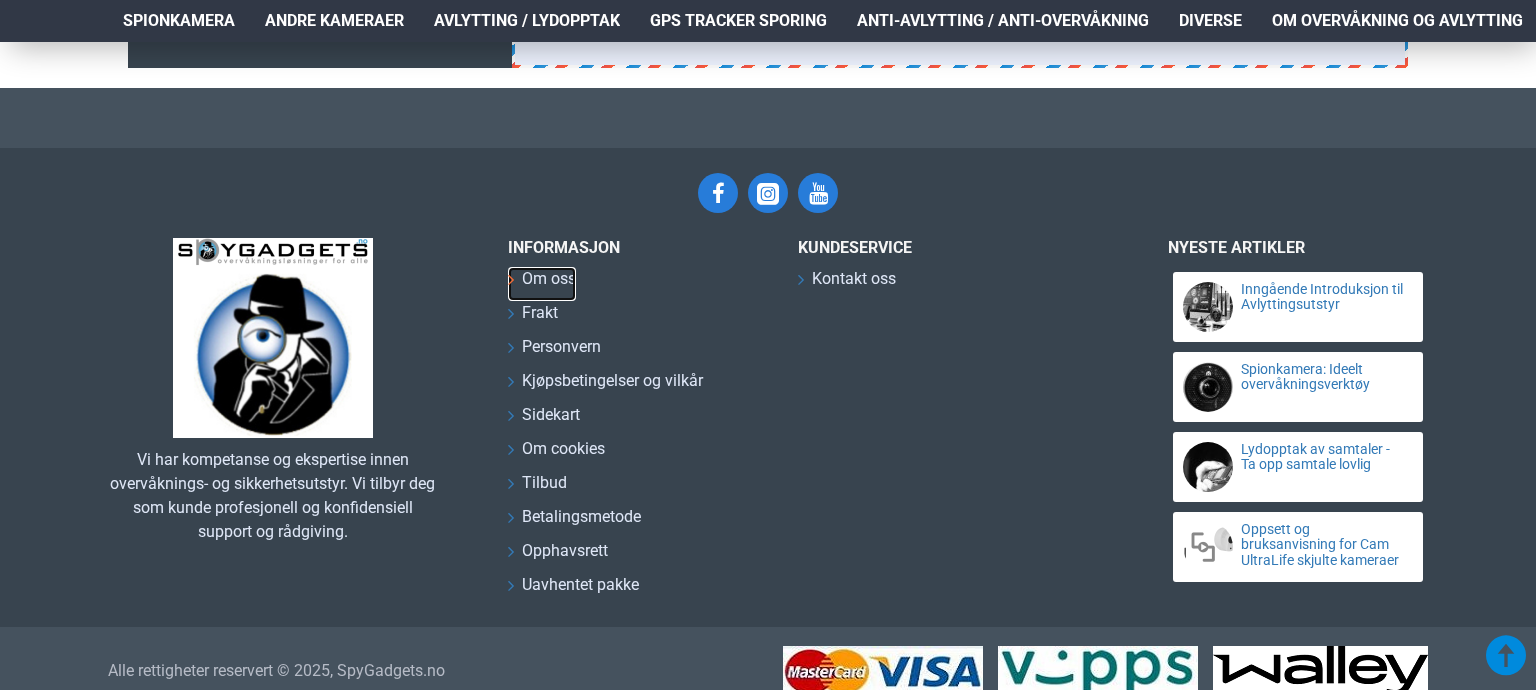 click on "Om oss" at bounding box center (549, 279) 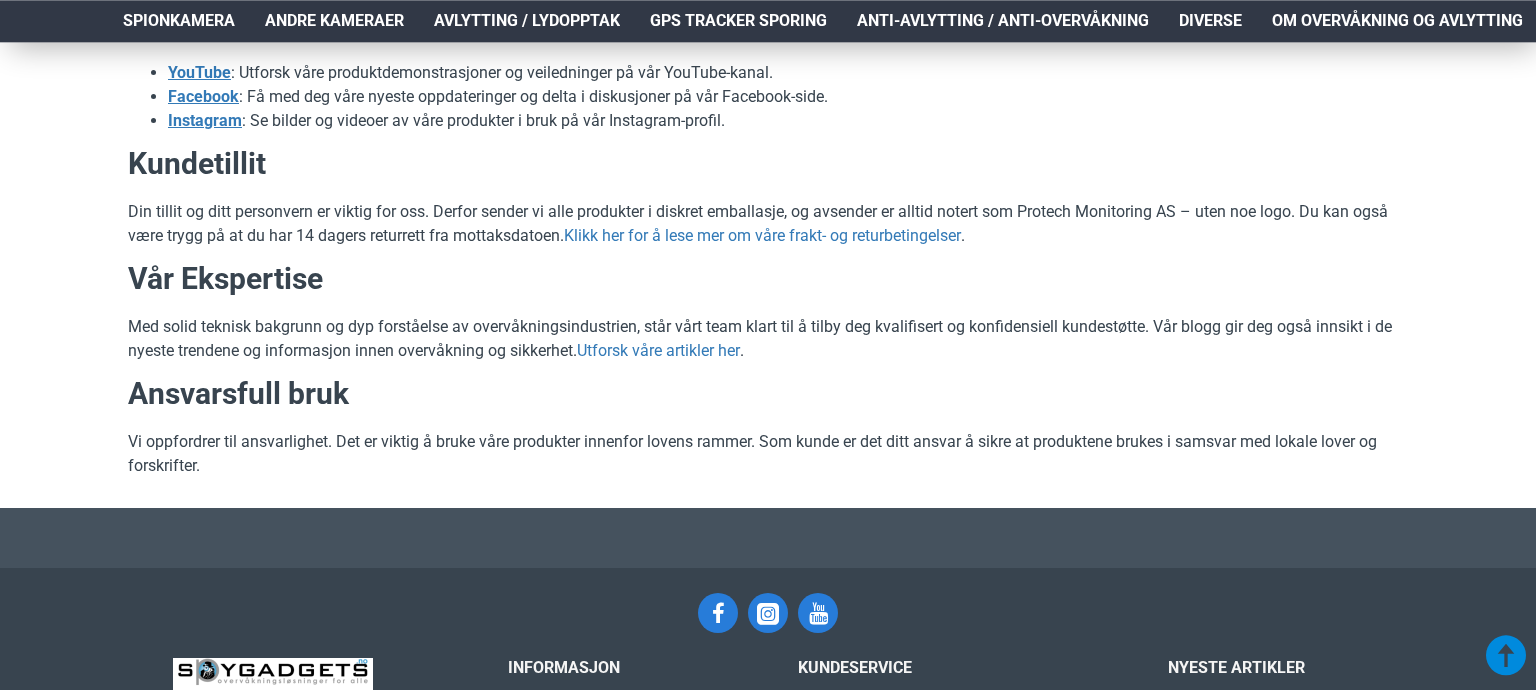 scroll, scrollTop: 1253, scrollLeft: 0, axis: vertical 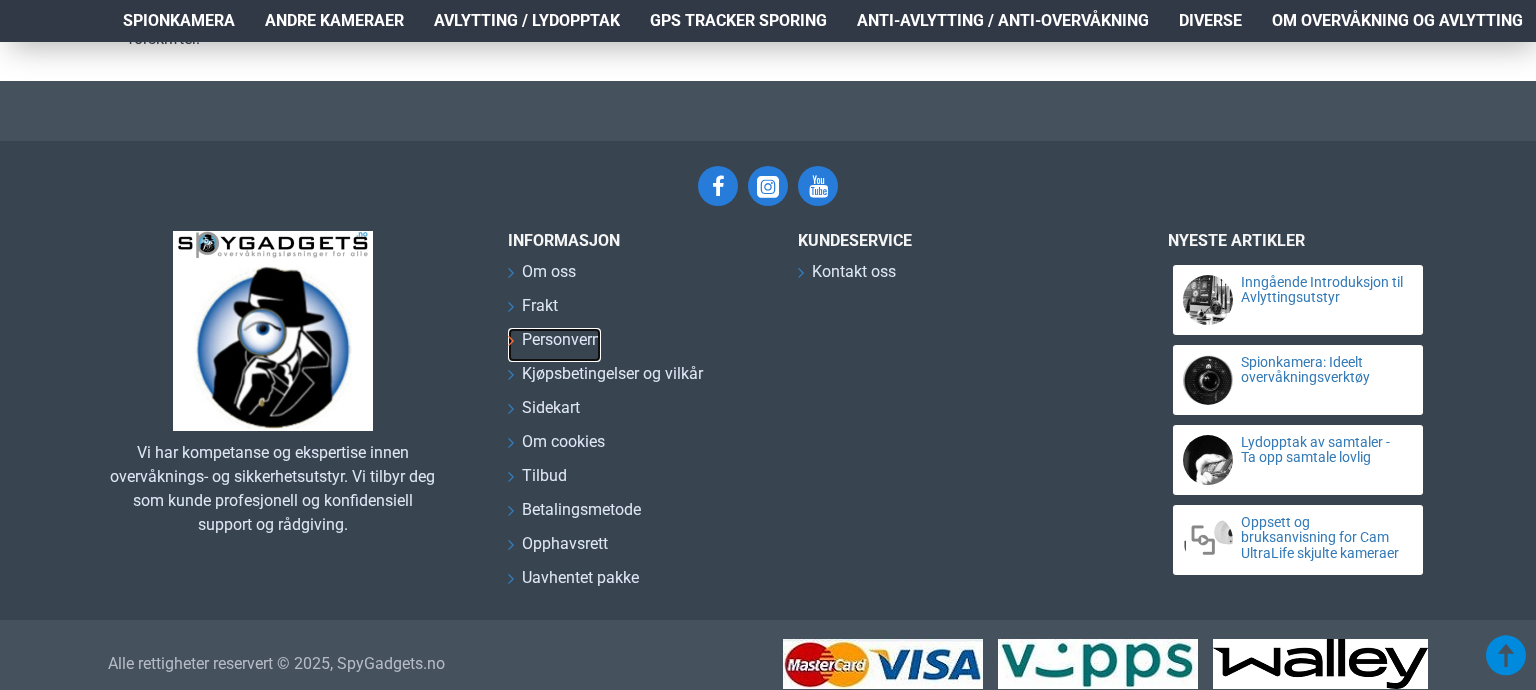click on "Personvern" at bounding box center [561, 340] 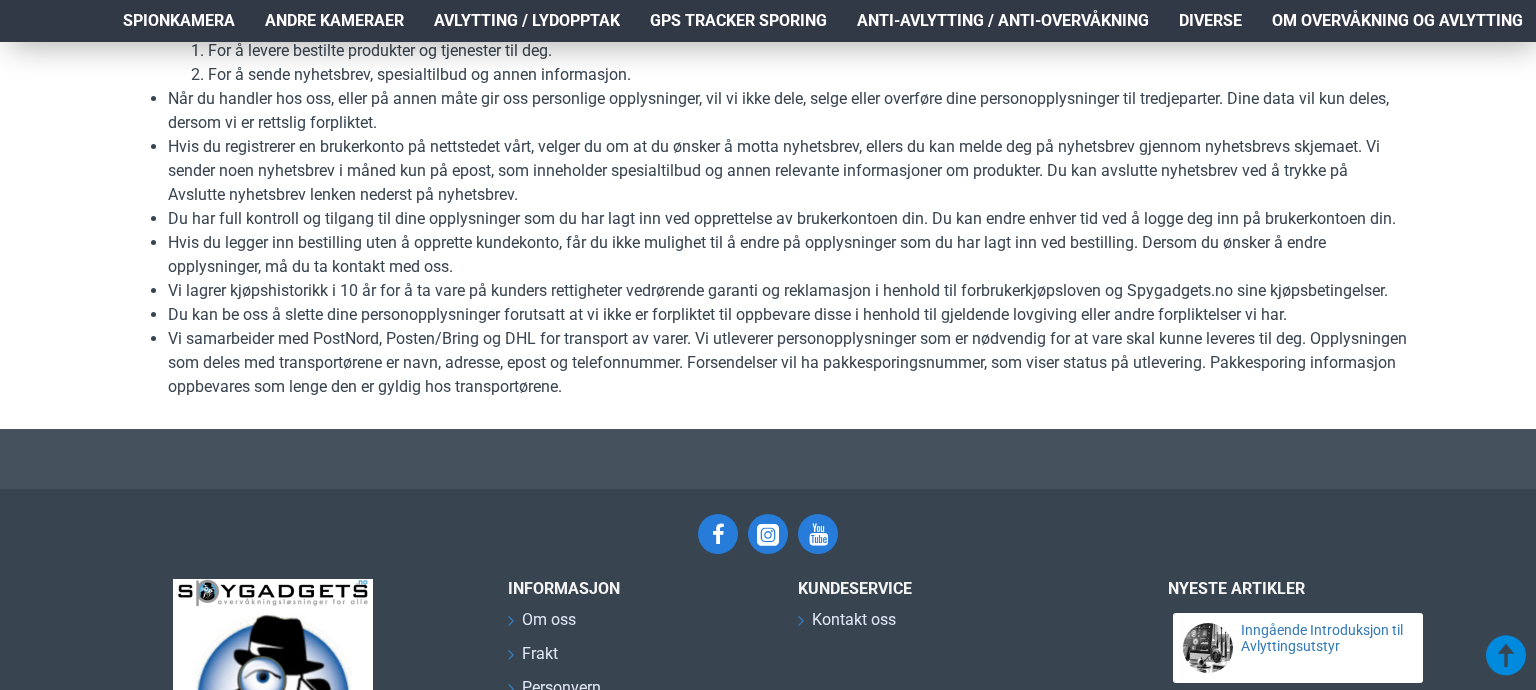 scroll, scrollTop: 875, scrollLeft: 0, axis: vertical 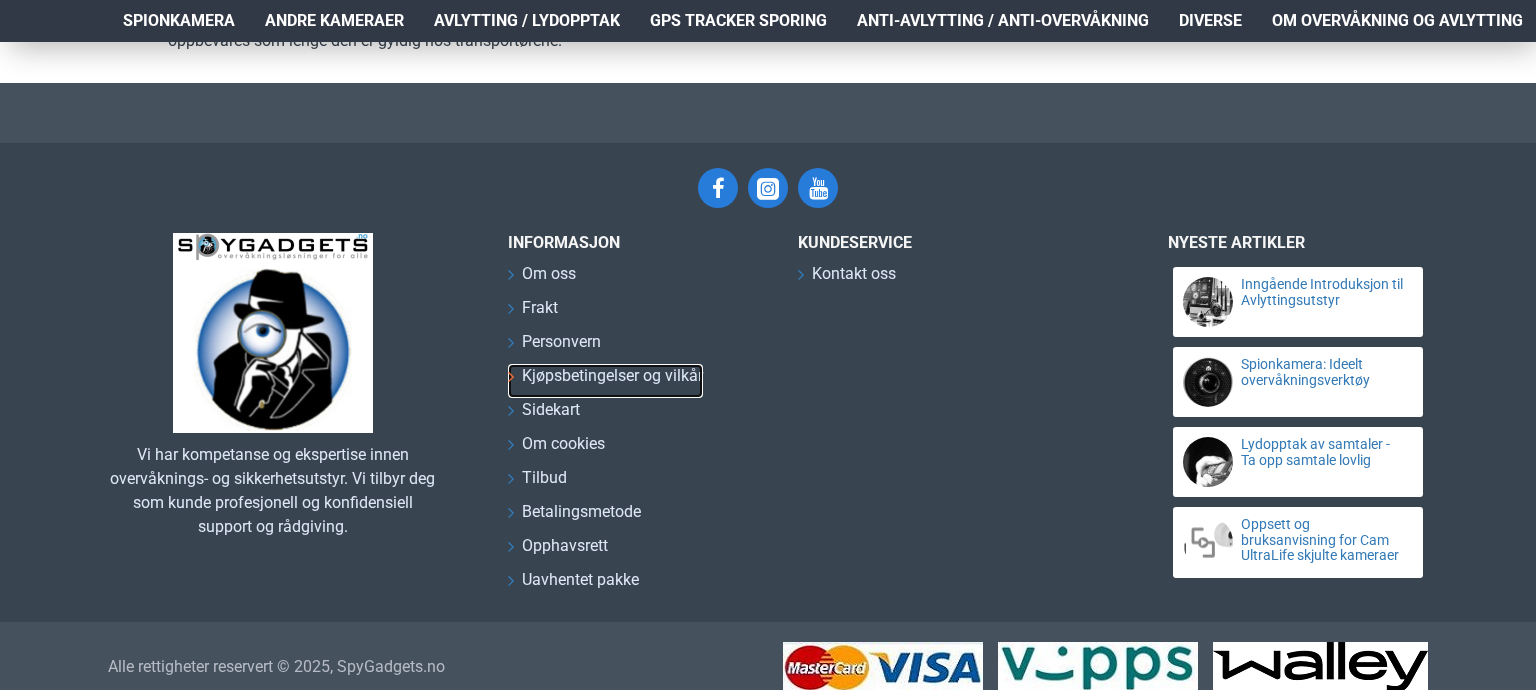click on "Kjøpsbetingelser og vilkår" at bounding box center [612, 376] 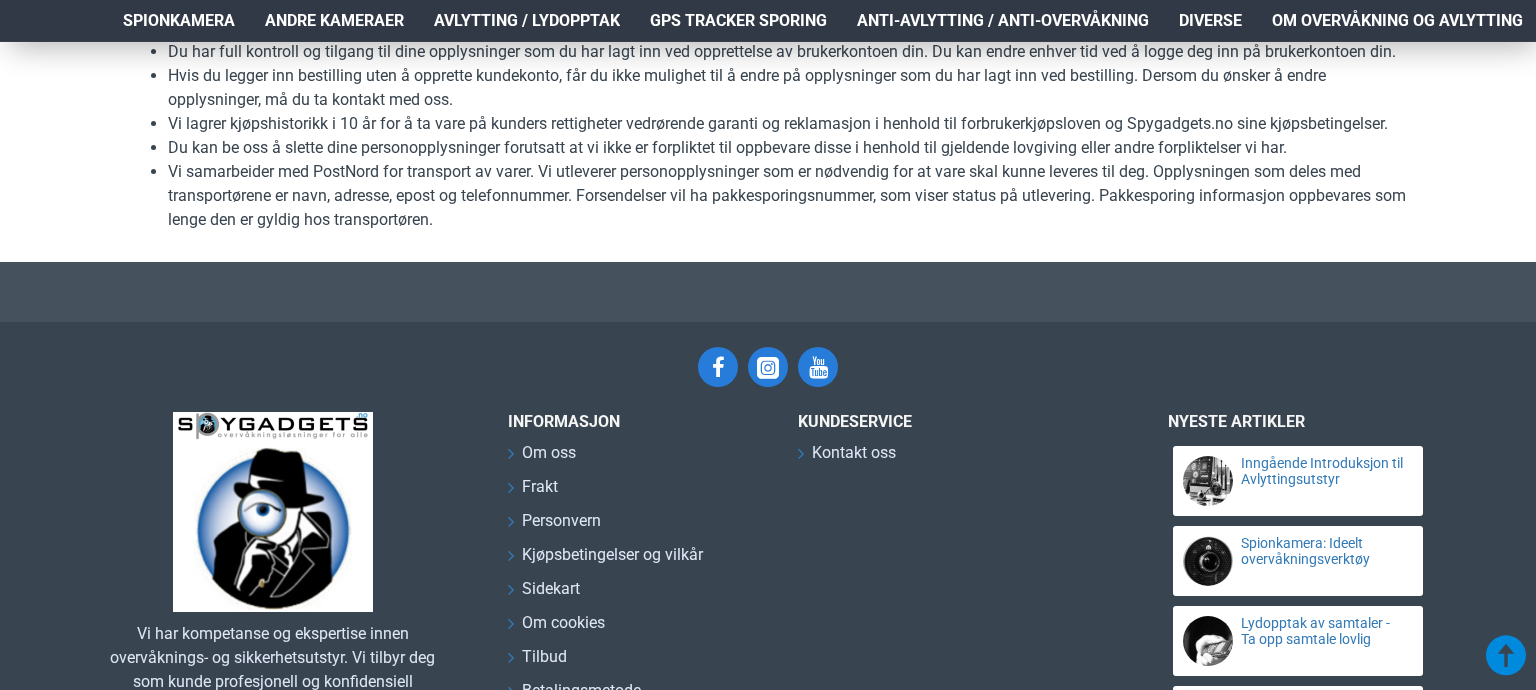 scroll, scrollTop: 3784, scrollLeft: 0, axis: vertical 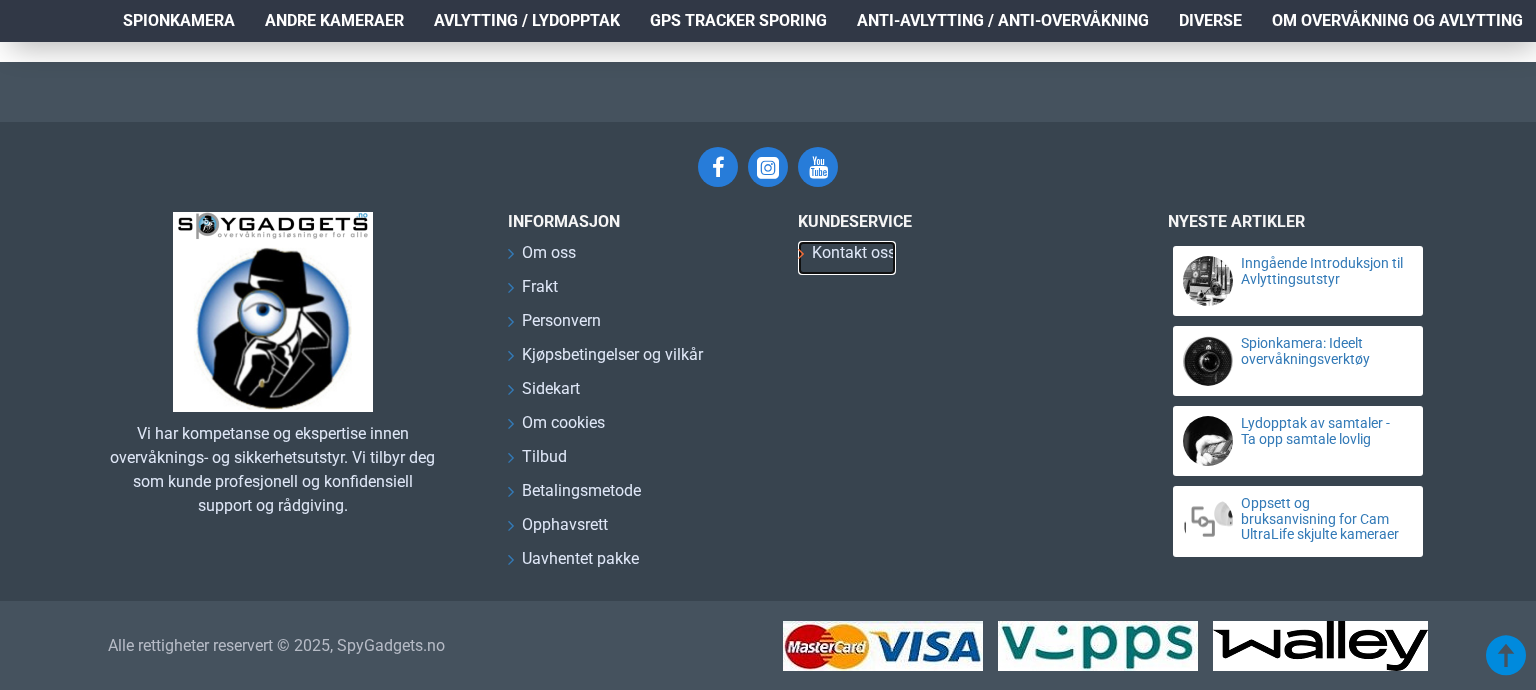 click on "Kontakt oss" at bounding box center (854, 253) 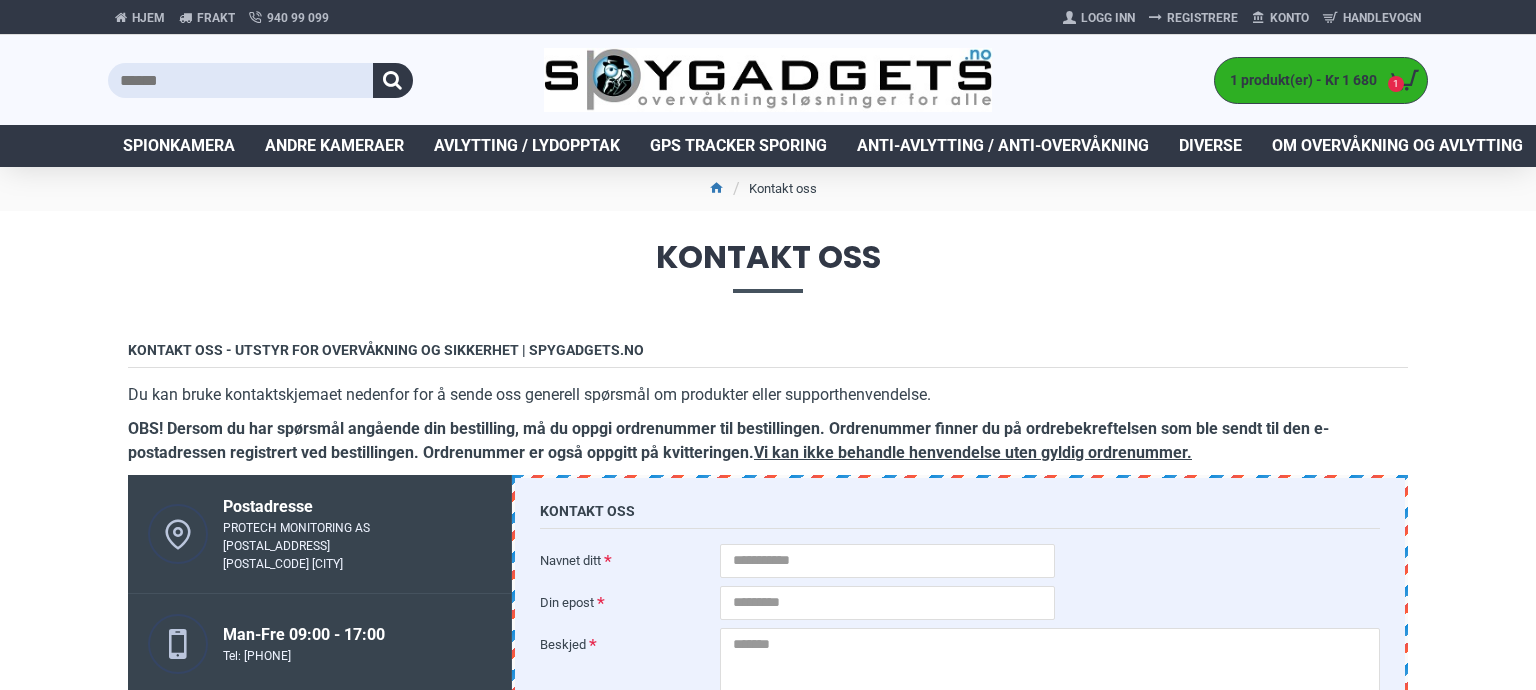 scroll, scrollTop: 148, scrollLeft: 0, axis: vertical 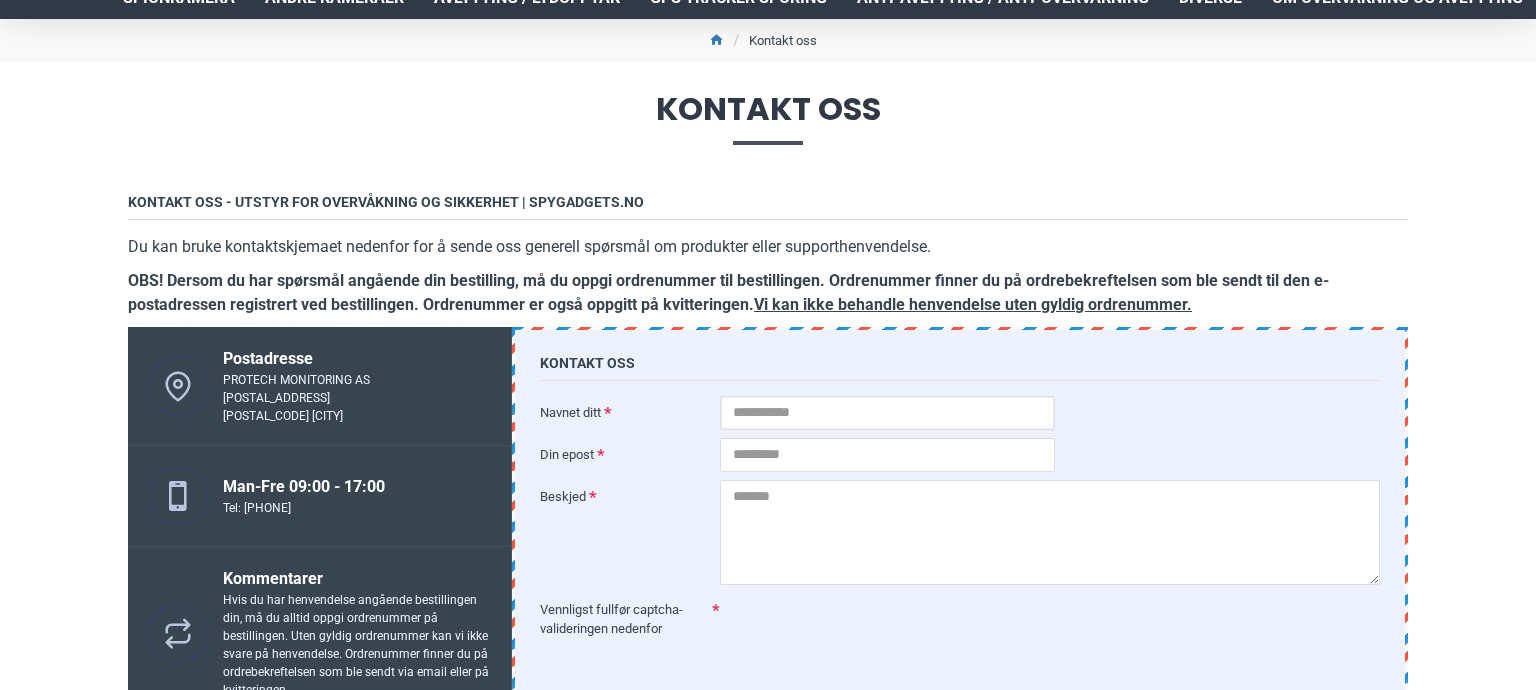 click on "Navnet ditt" at bounding box center [887, 413] 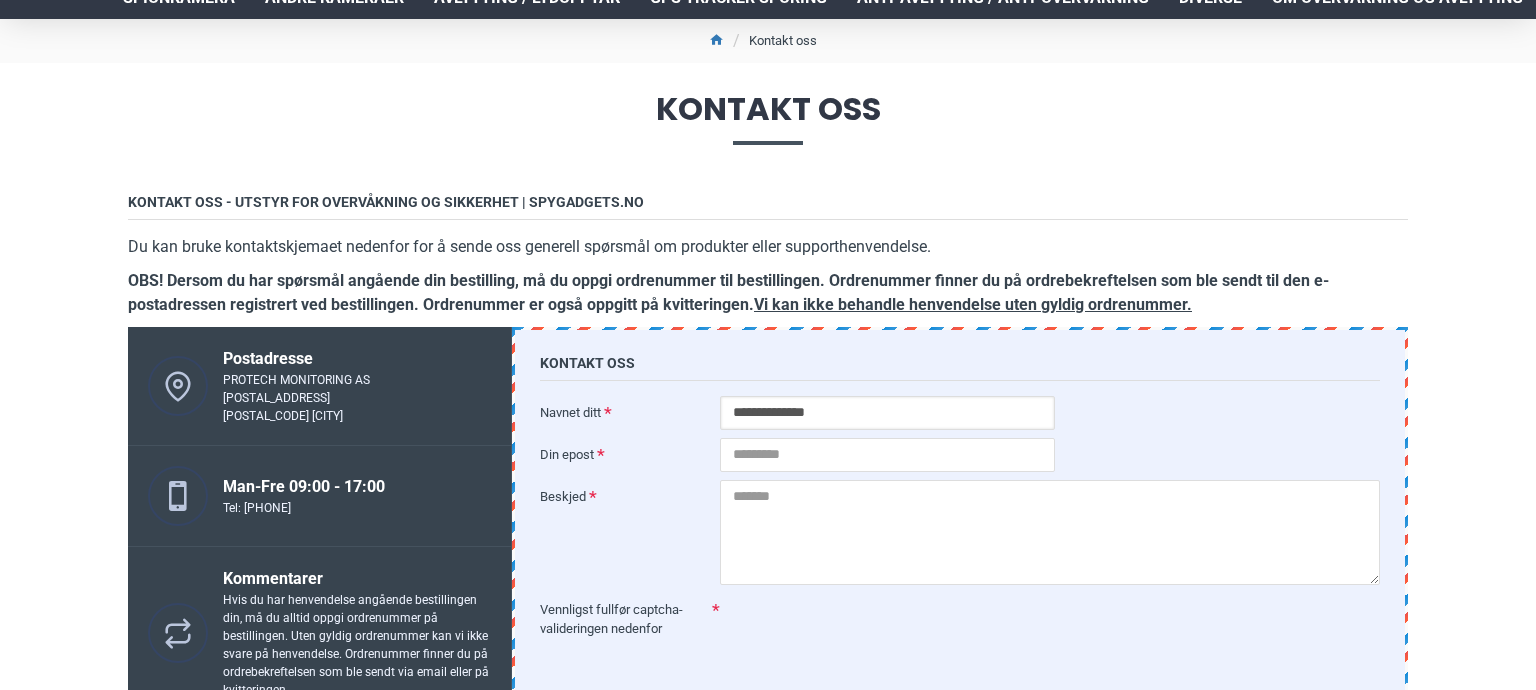 type on "**********" 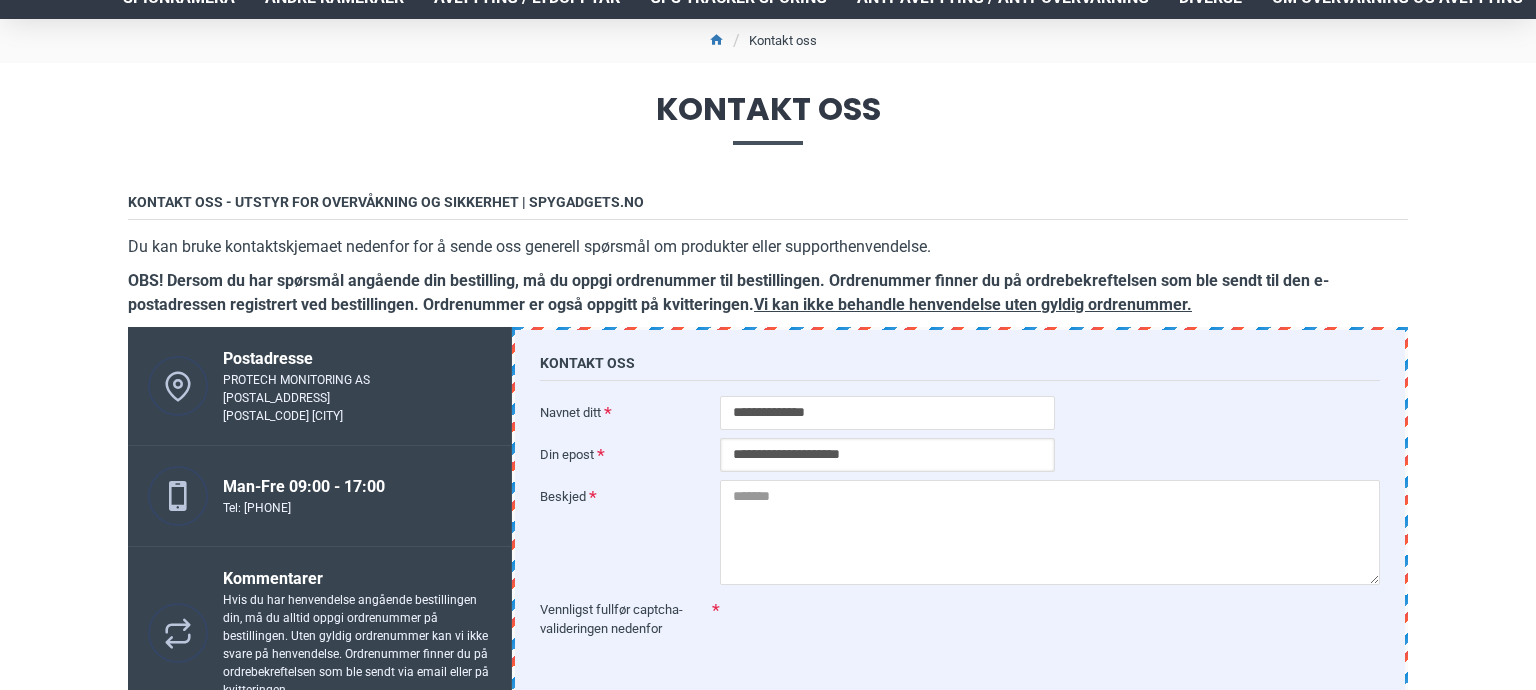 type on "**********" 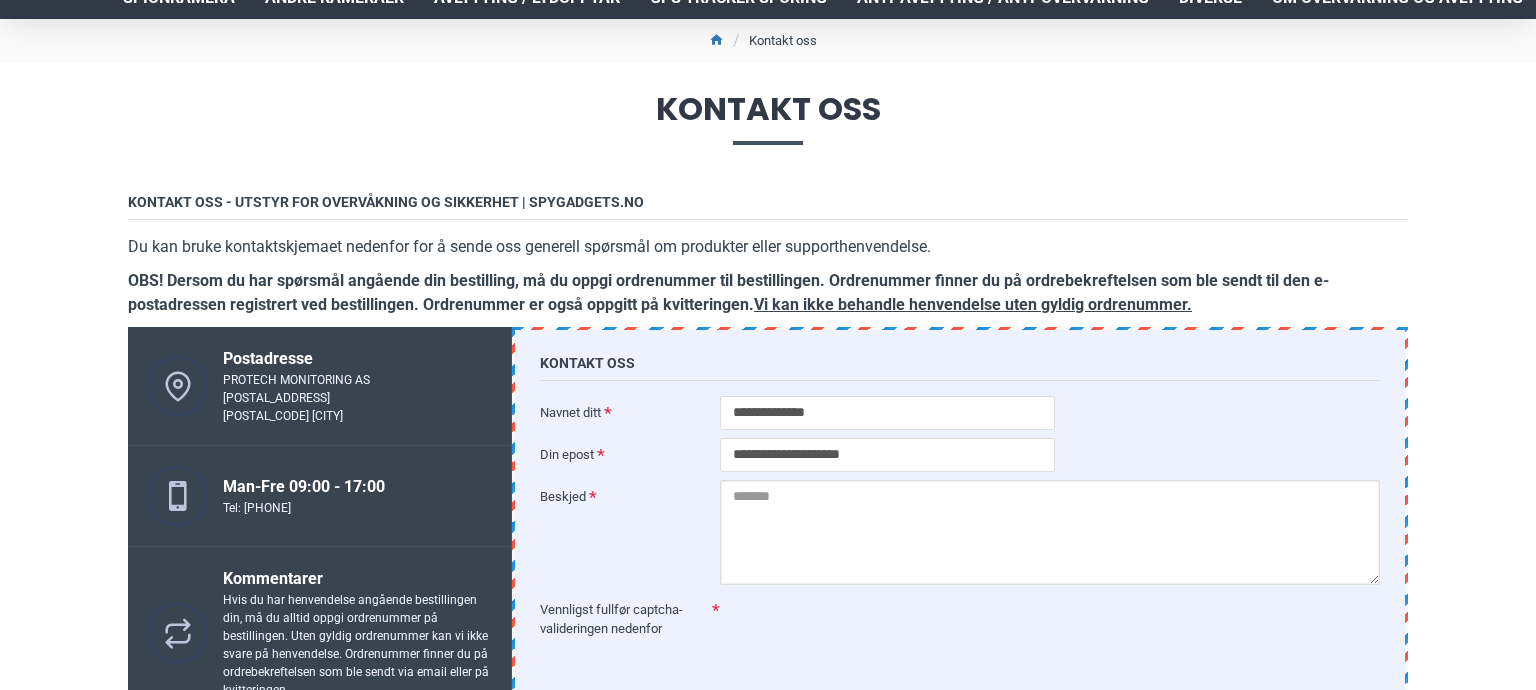 click on "Beskjed" at bounding box center [1050, 532] 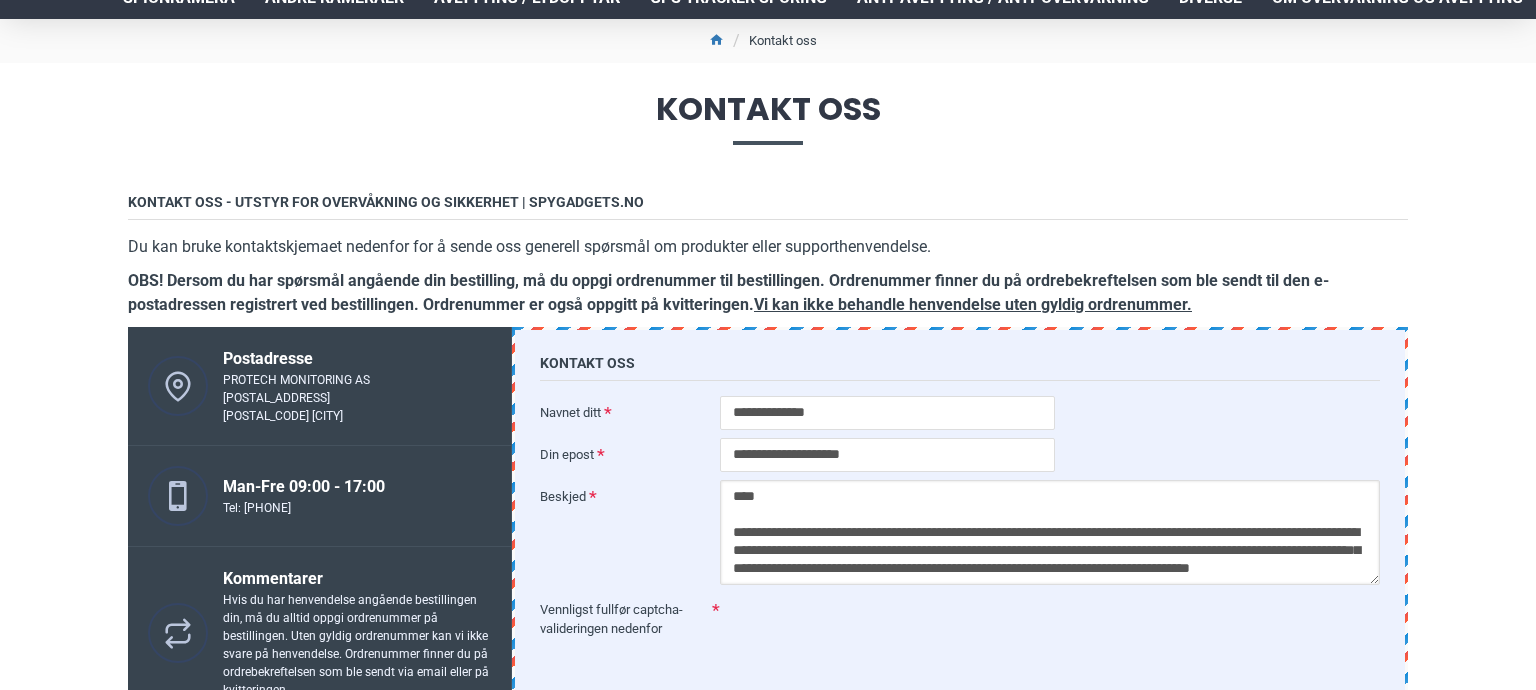 scroll, scrollTop: 322, scrollLeft: 0, axis: vertical 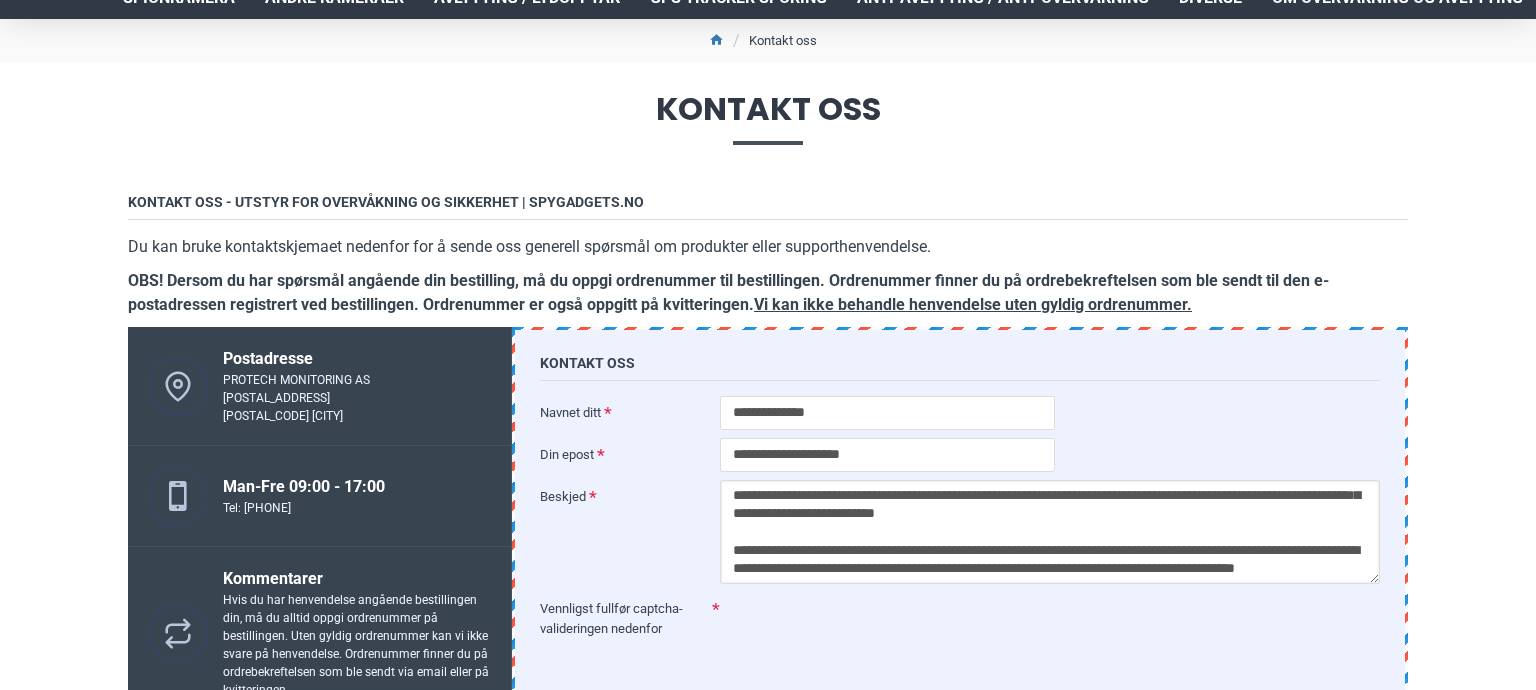 type on "**********" 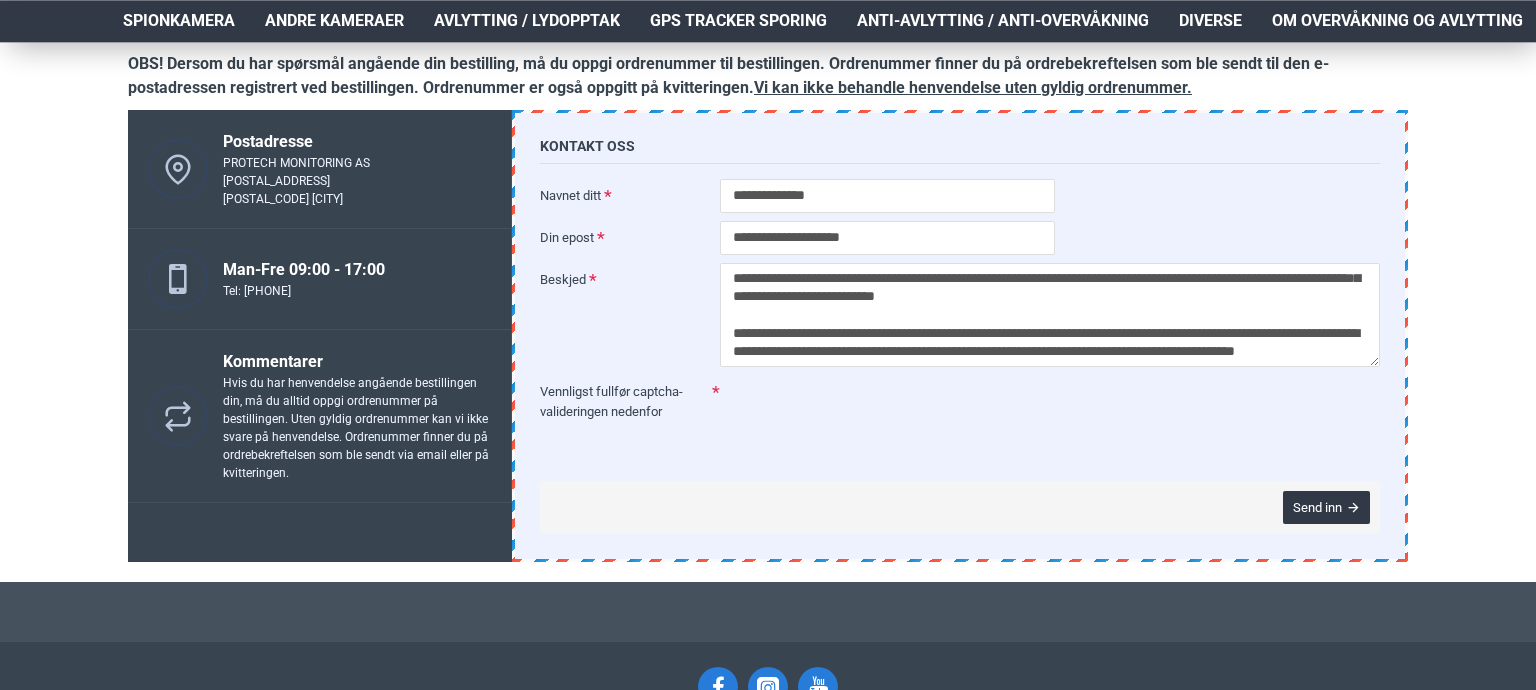 scroll, scrollTop: 370, scrollLeft: 0, axis: vertical 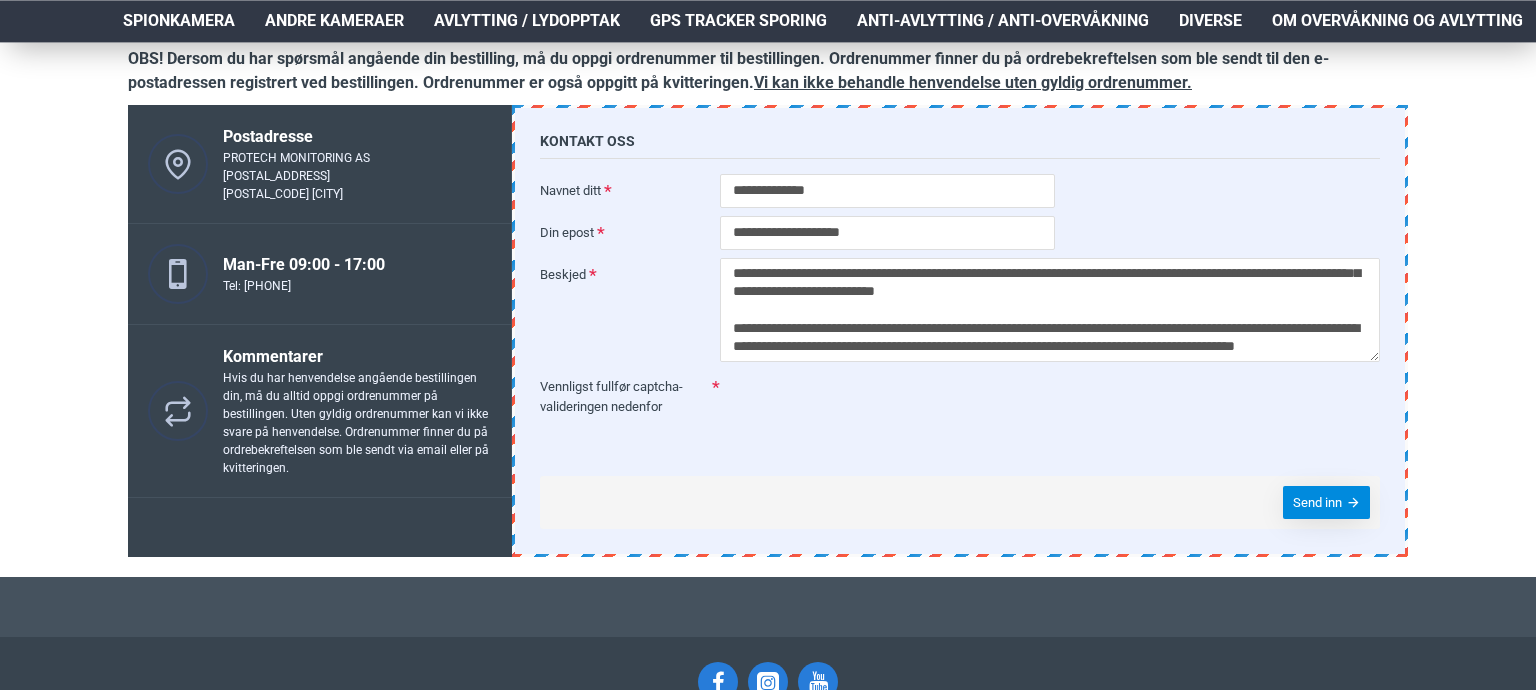 click on "Send inn" at bounding box center (1317, 502) 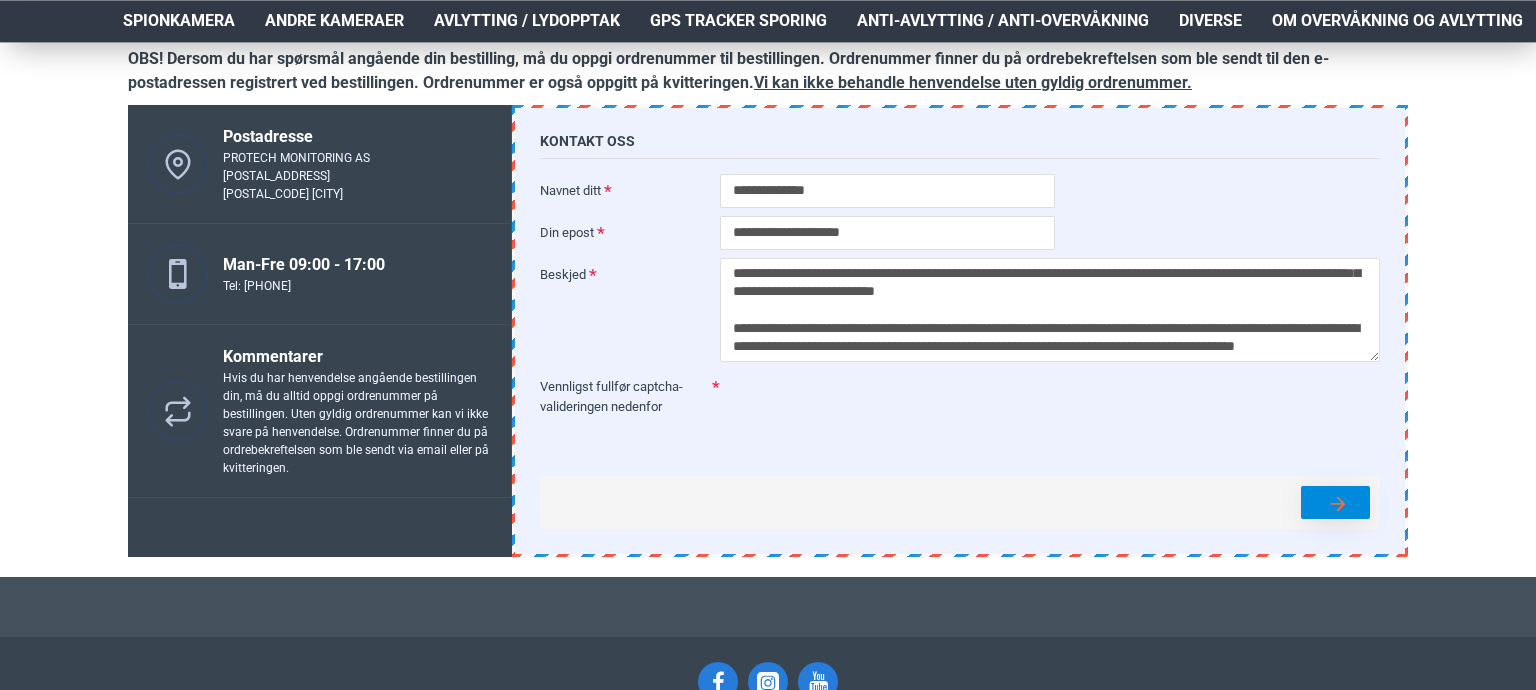 click on "Send inn" at bounding box center [1335, 502] 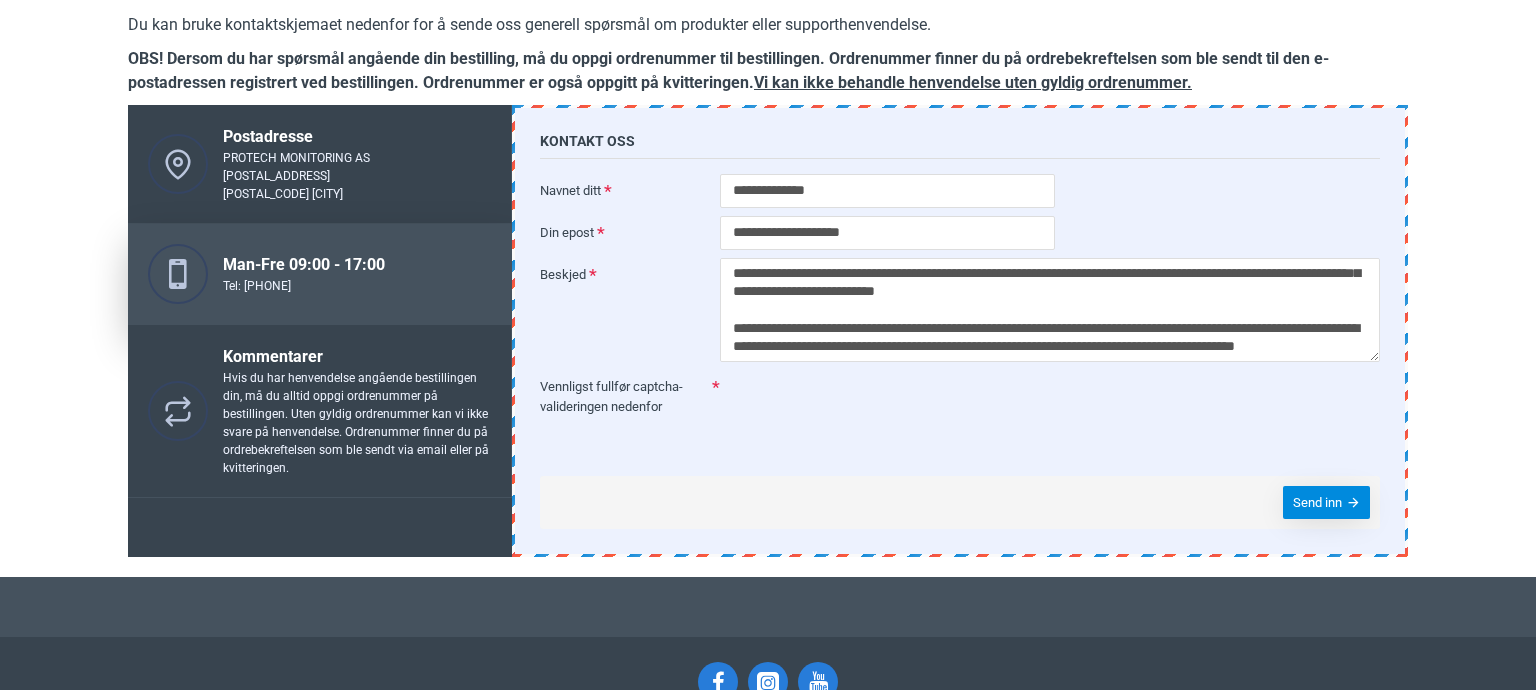 scroll, scrollTop: 0, scrollLeft: 0, axis: both 